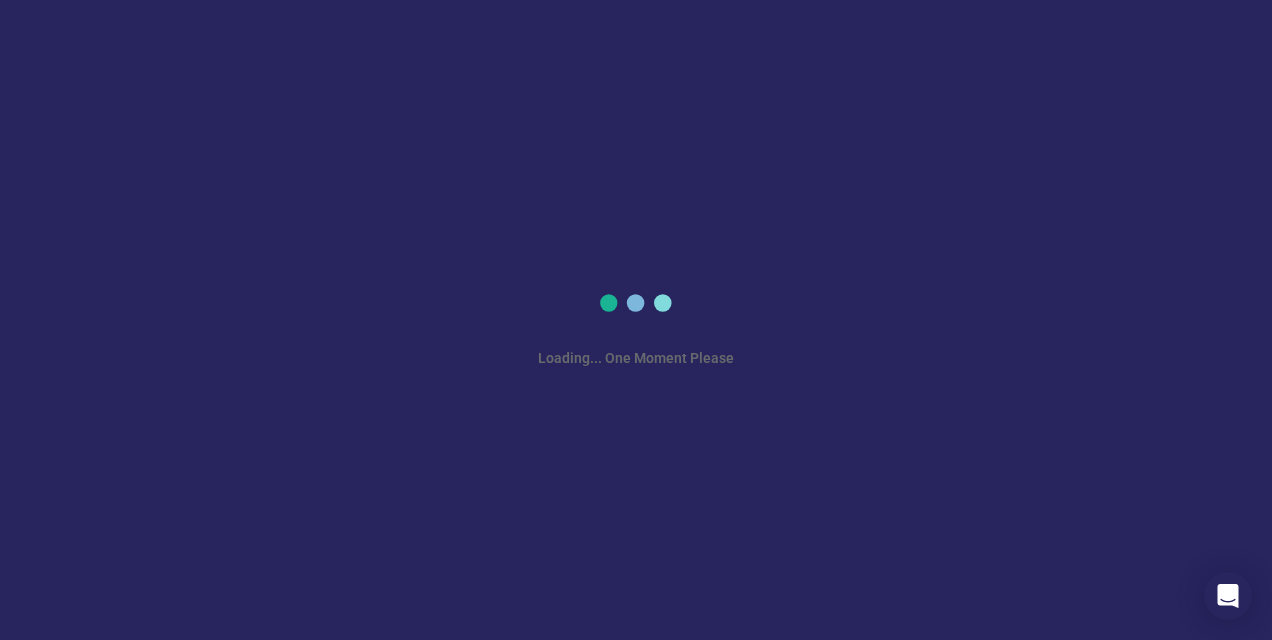 scroll, scrollTop: 0, scrollLeft: 0, axis: both 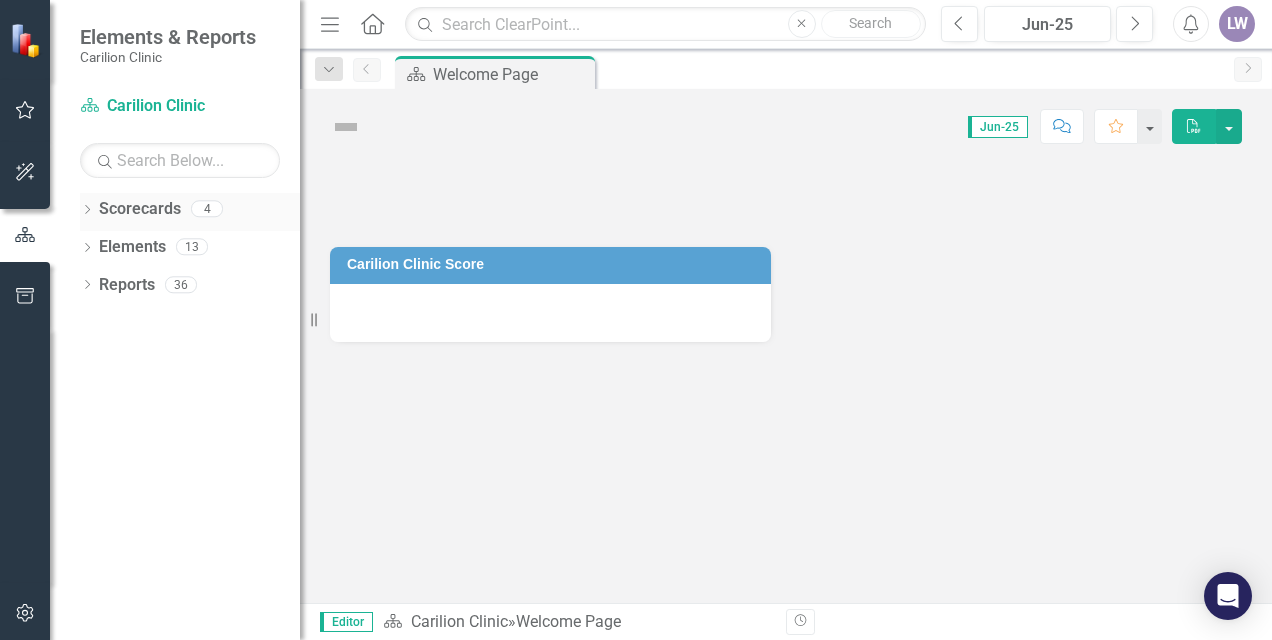 click on "Scorecards" at bounding box center (140, 209) 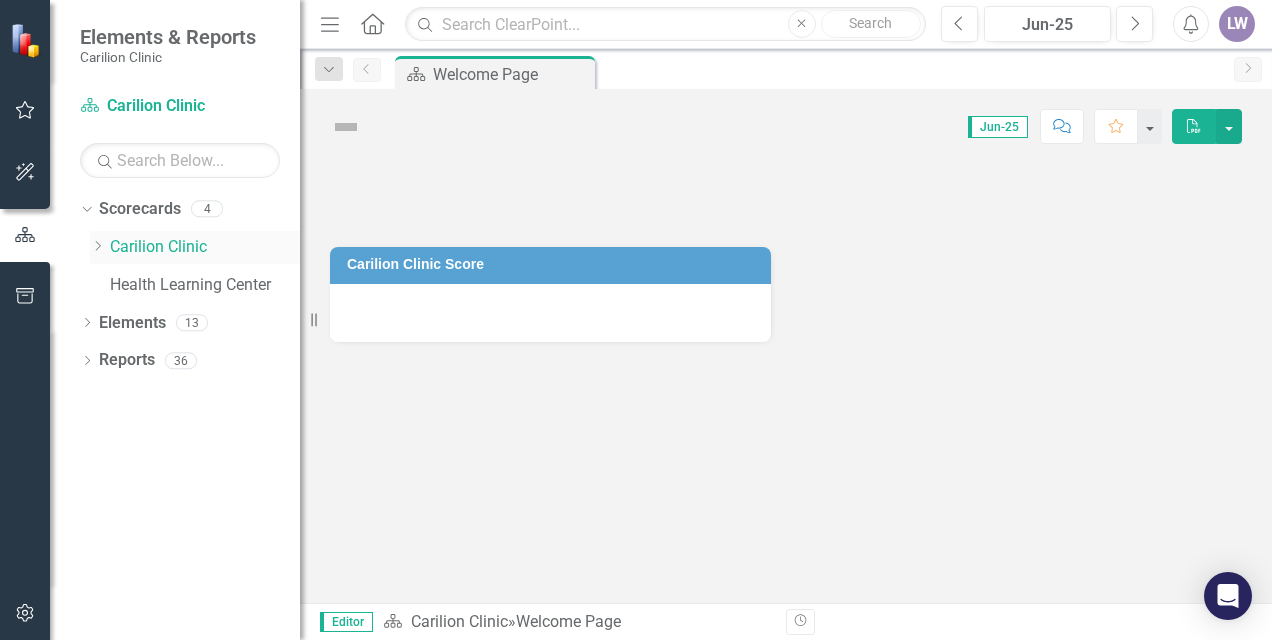 click on "Carilion Clinic" at bounding box center [205, 247] 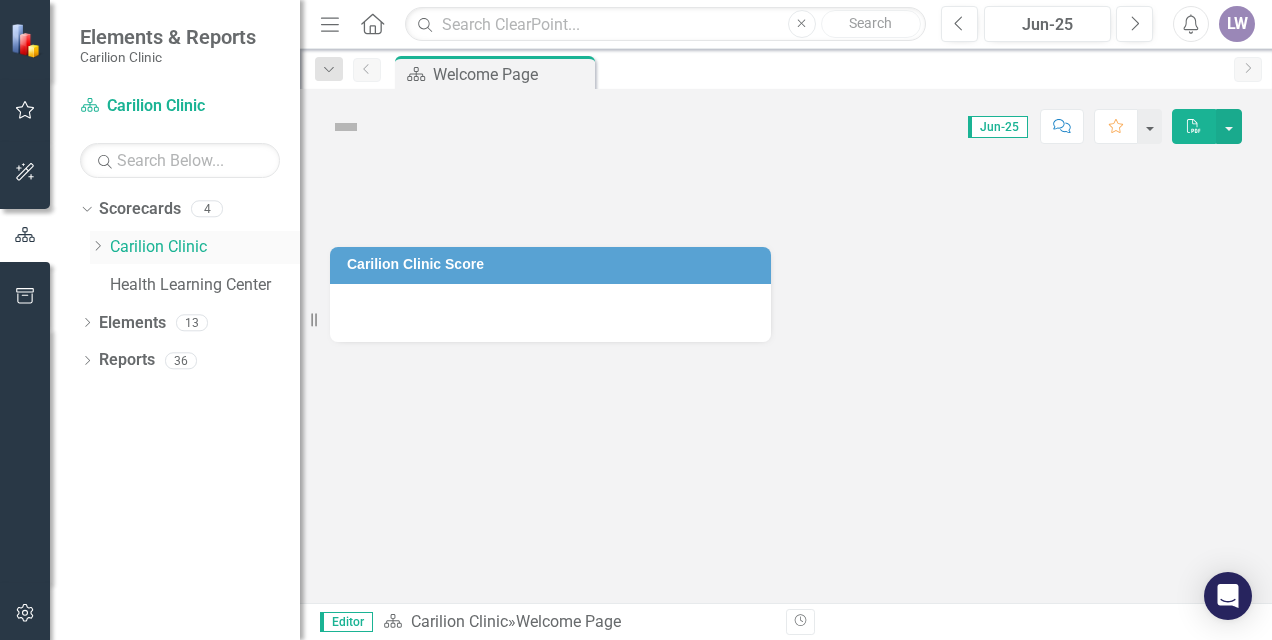 click on "Dropdown" at bounding box center (97, 246) 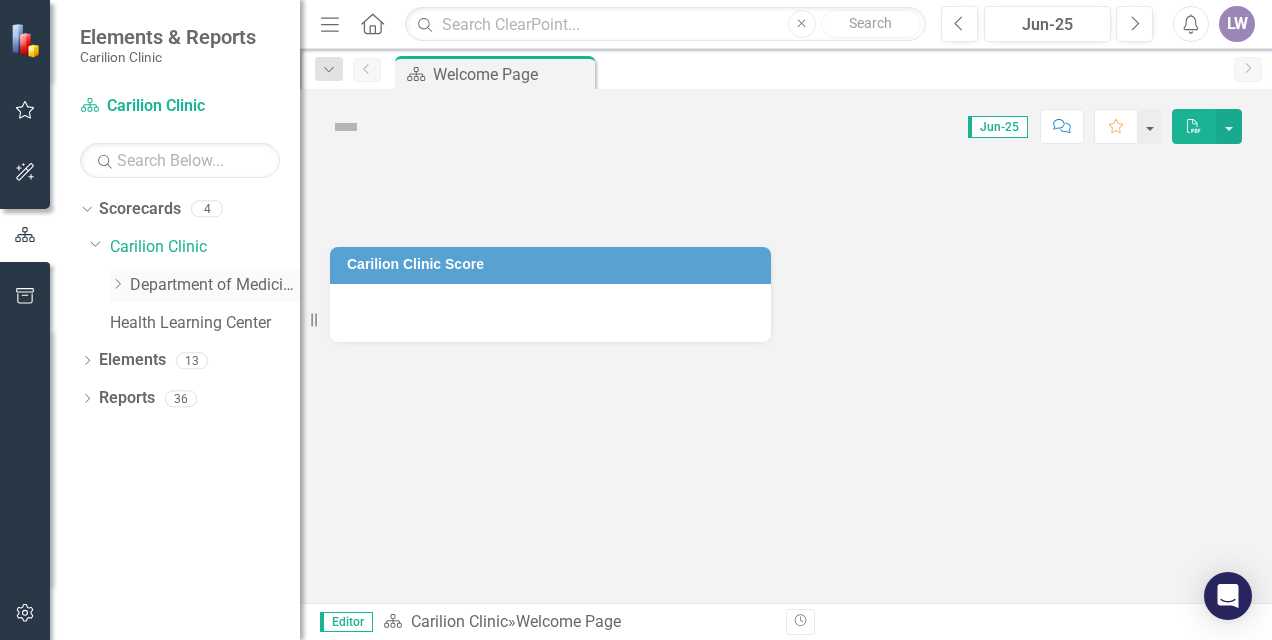 click on "Department of Medicine" at bounding box center [215, 285] 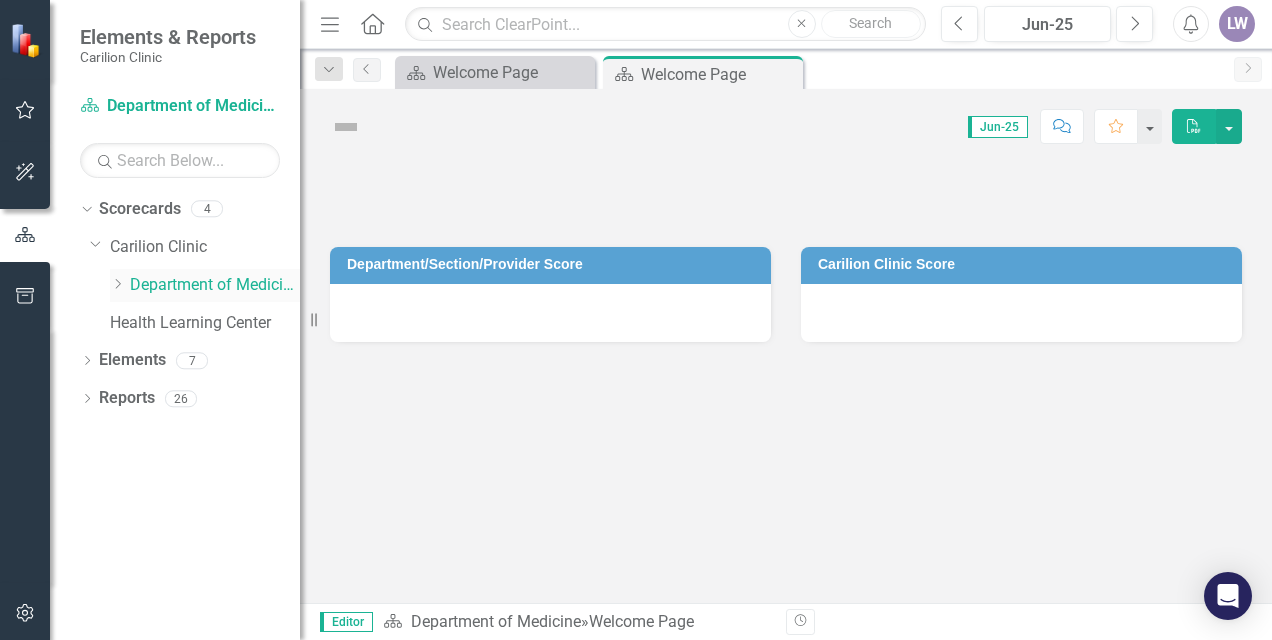 click on "Dropdown" at bounding box center (117, 284) 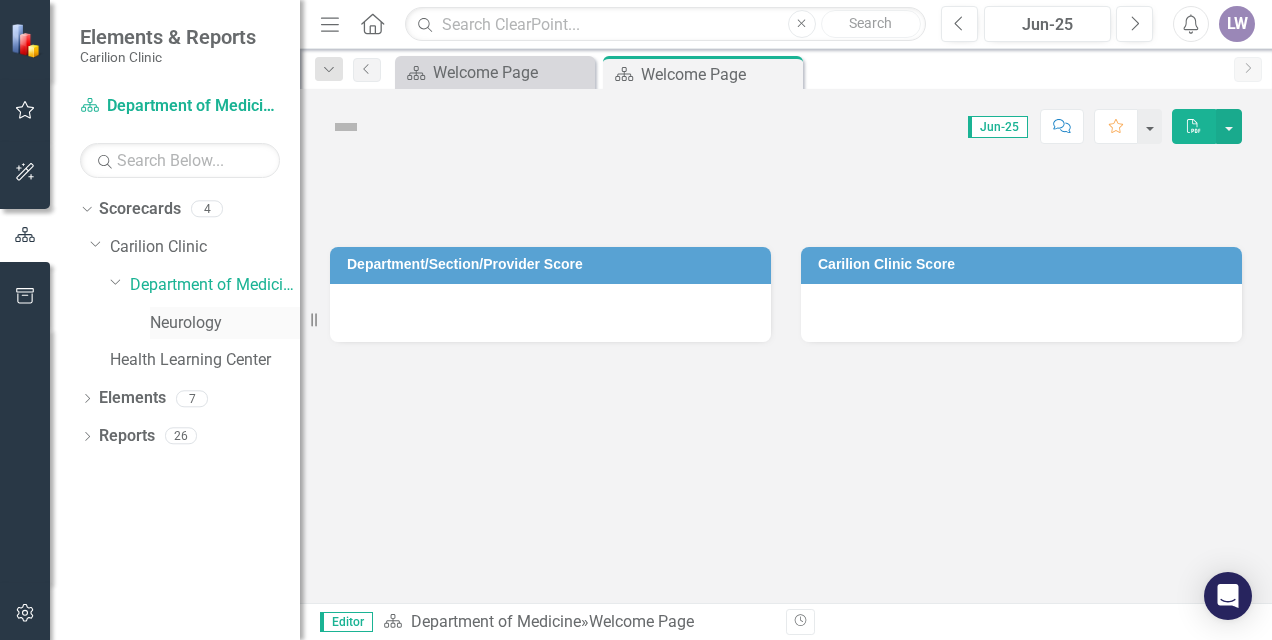 click on "Neurology" at bounding box center (225, 323) 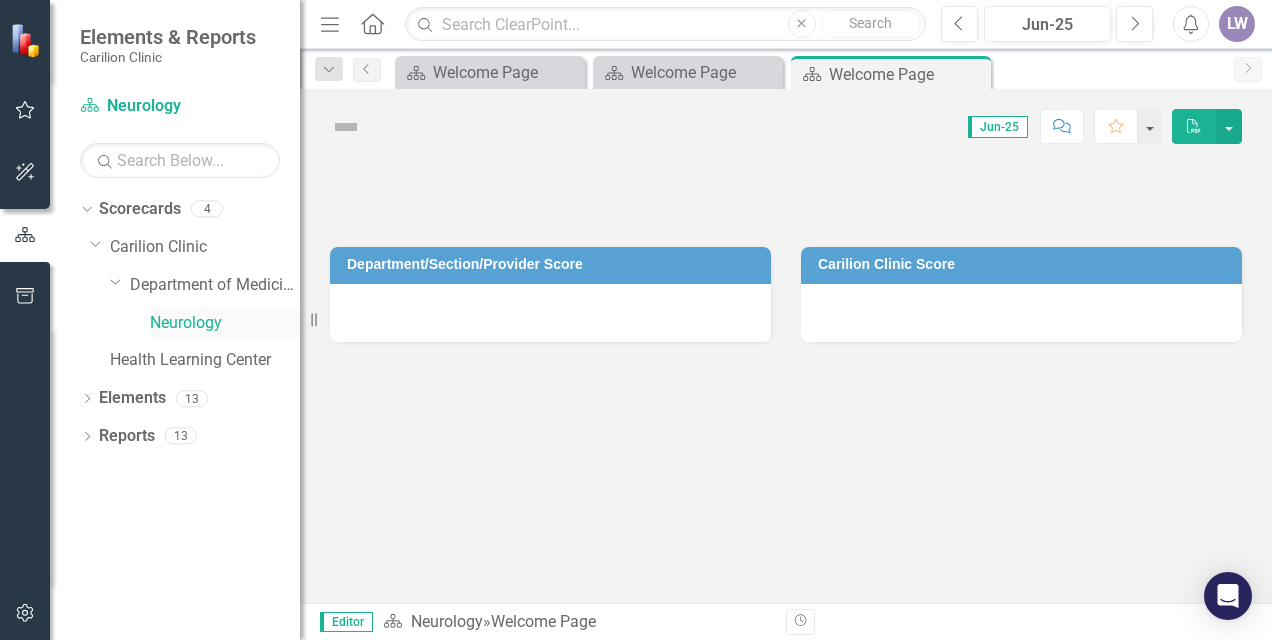 click on "Neurology" at bounding box center (225, 323) 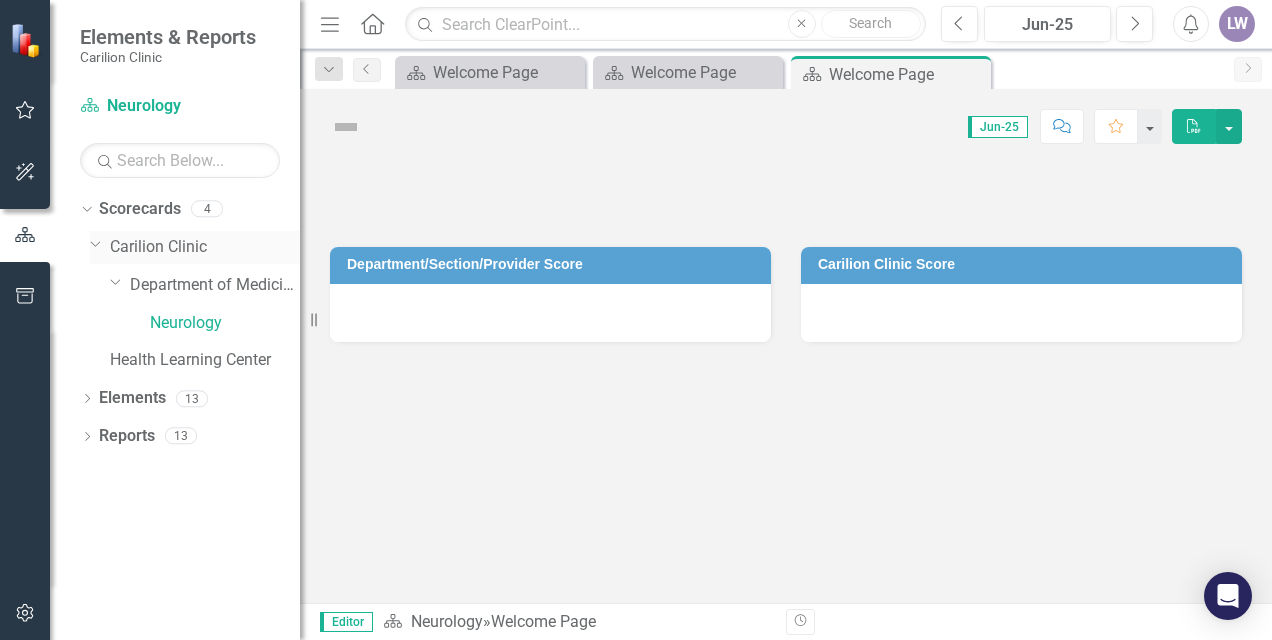 click on "Carilion Clinic" at bounding box center [205, 247] 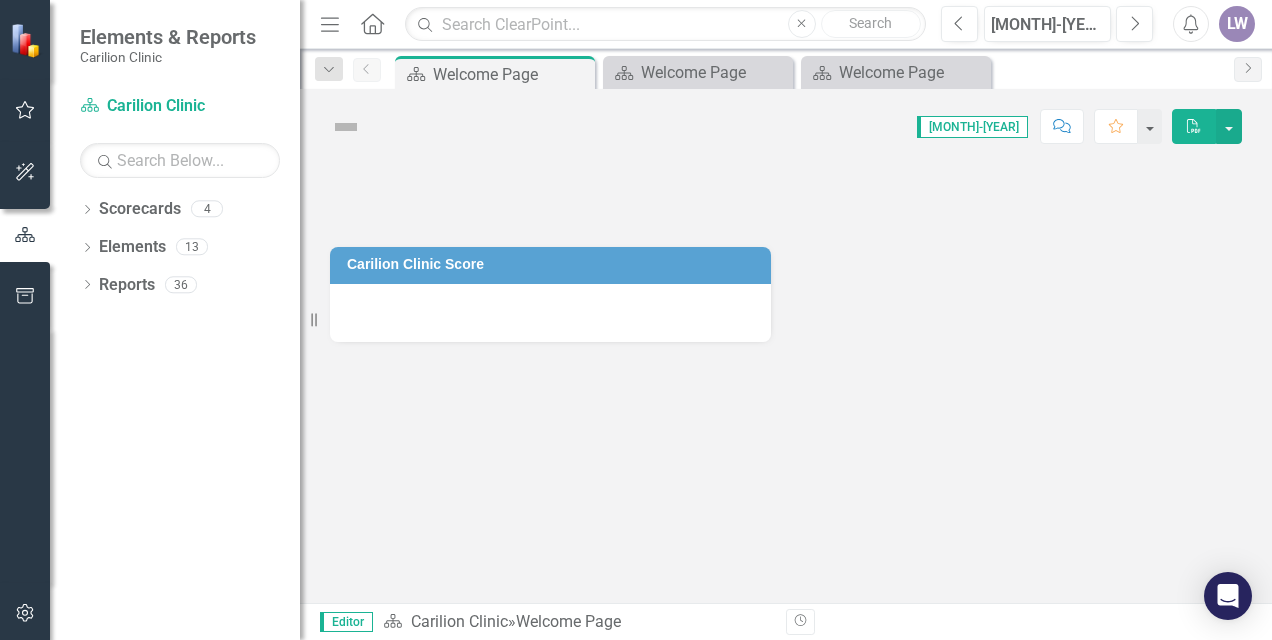 scroll, scrollTop: 0, scrollLeft: 0, axis: both 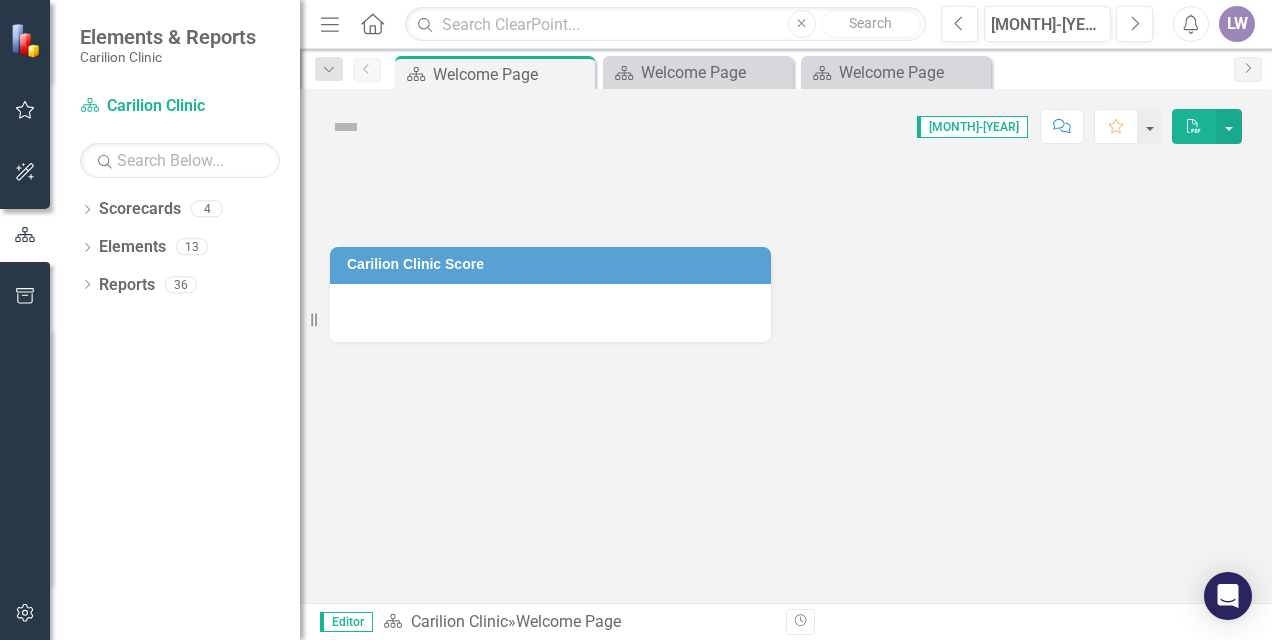 click on "Editor" at bounding box center [346, 622] 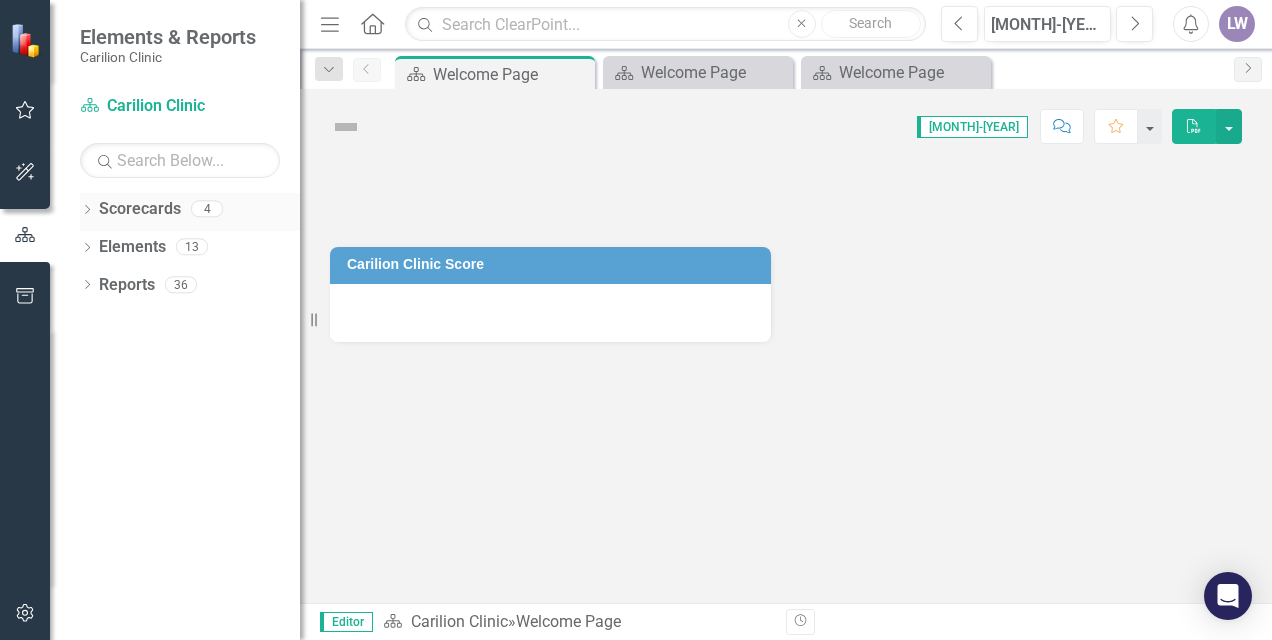 click on "Scorecards" at bounding box center [140, 209] 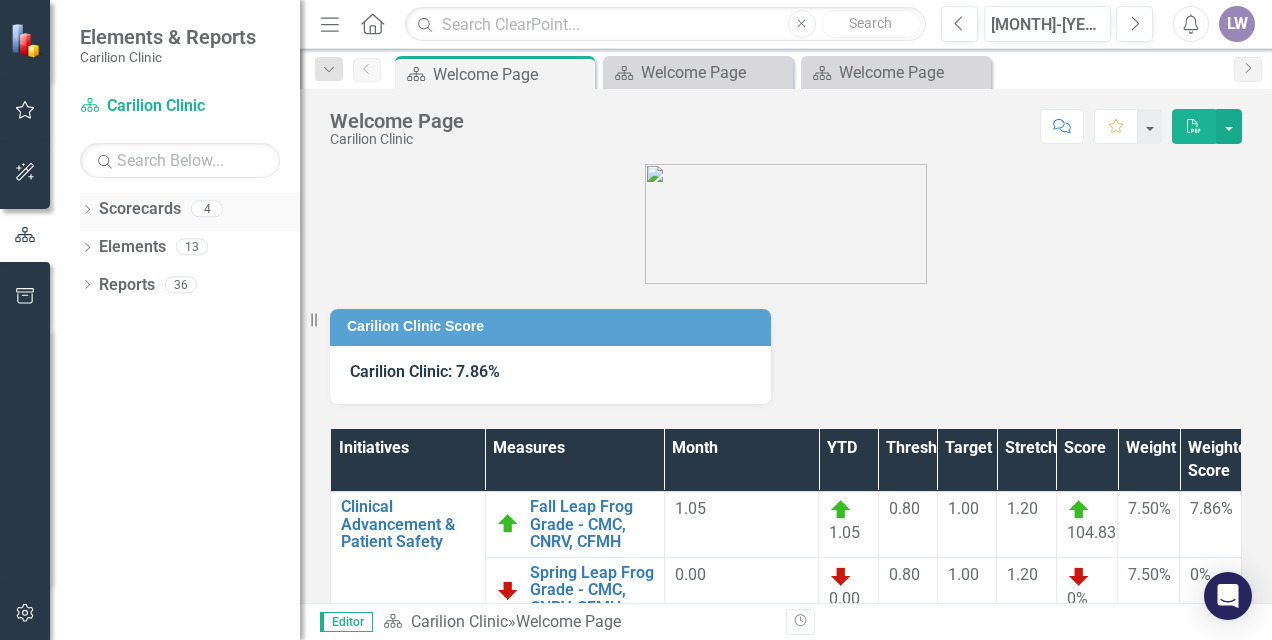 click on "Dropdown" at bounding box center [87, 211] 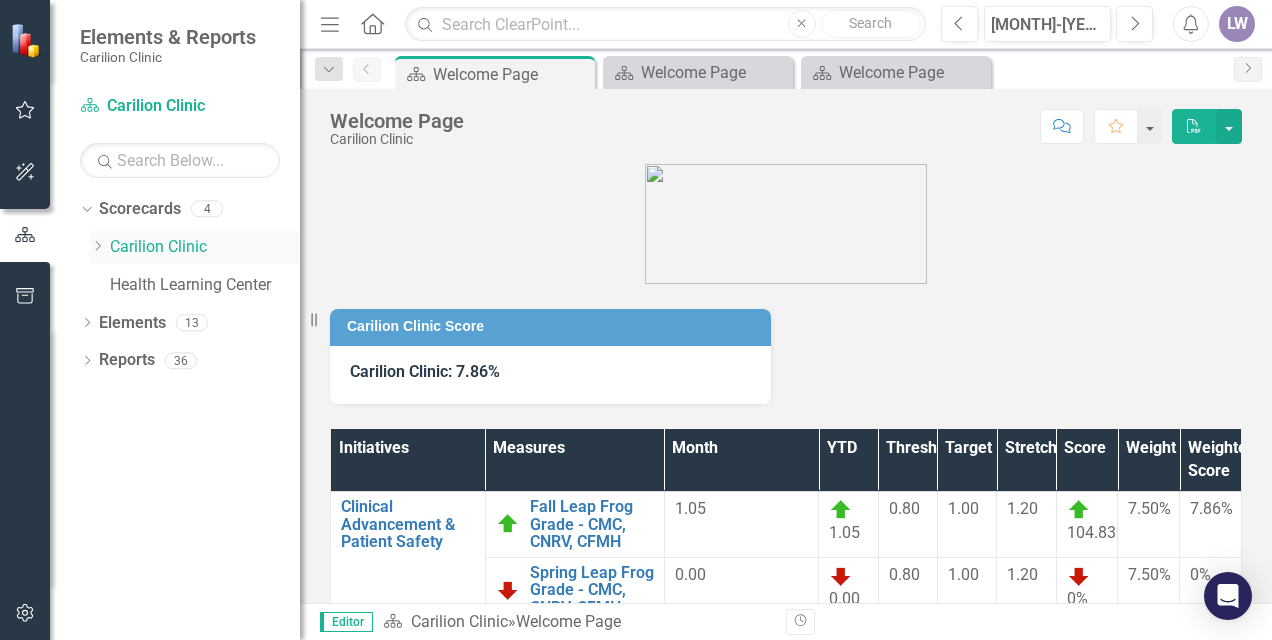 click on "Carilion Clinic" at bounding box center [205, 247] 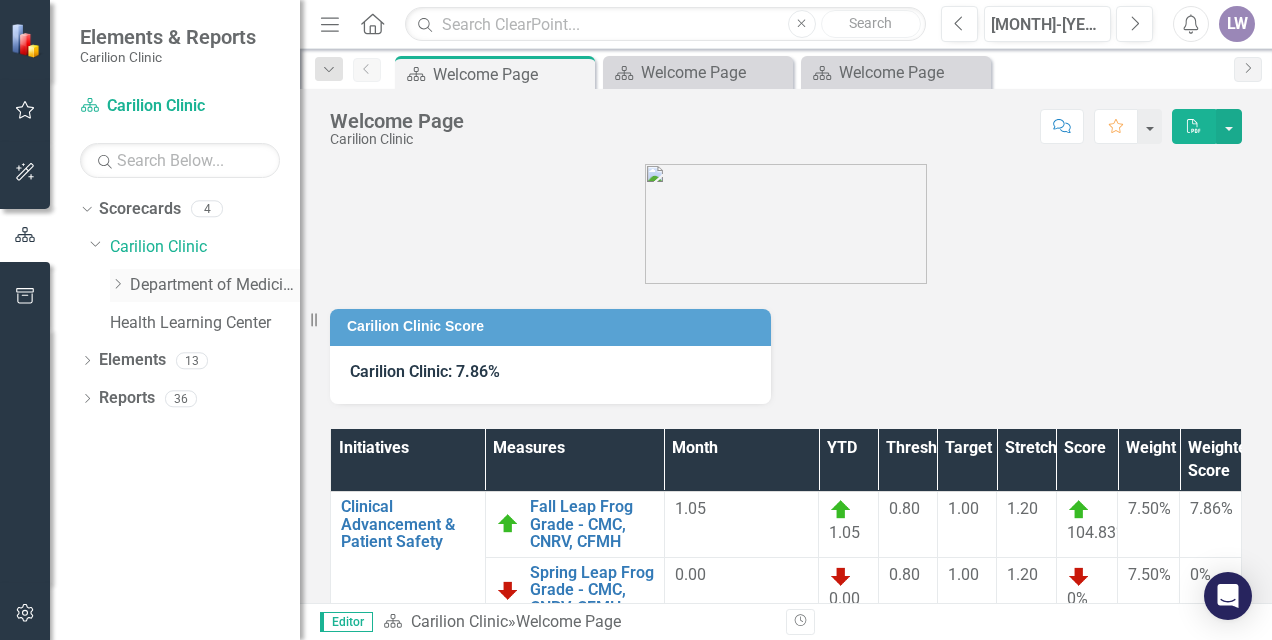 click on "Dropdown" at bounding box center [117, 284] 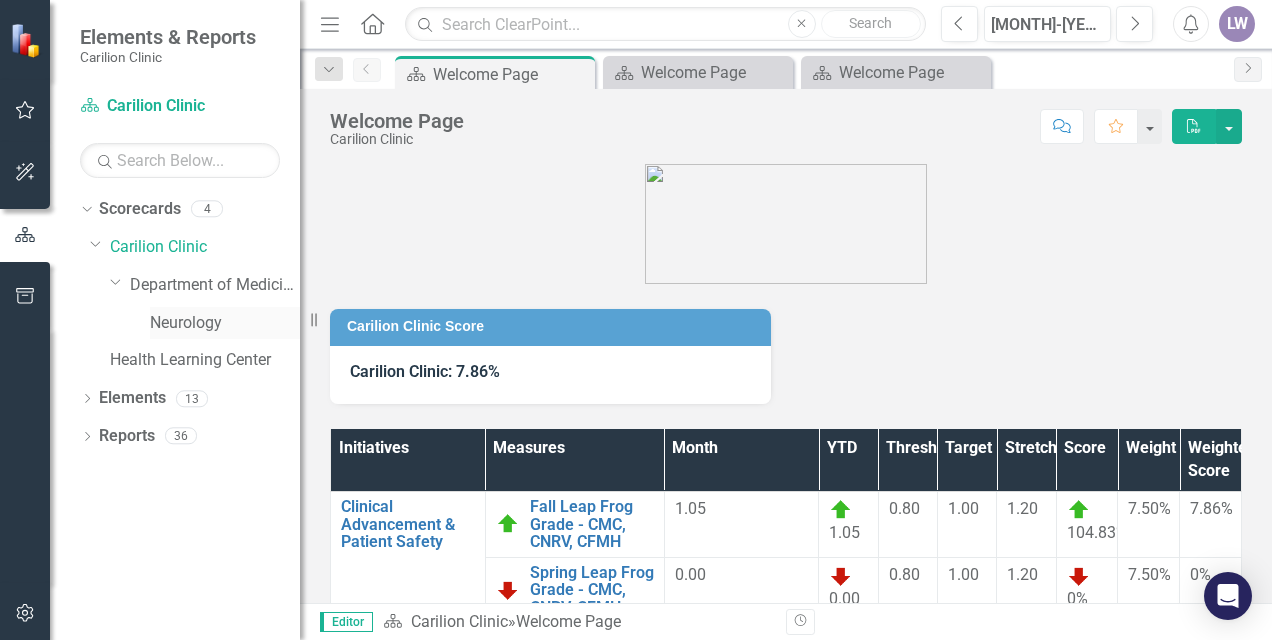 click on "Neurology" at bounding box center (225, 323) 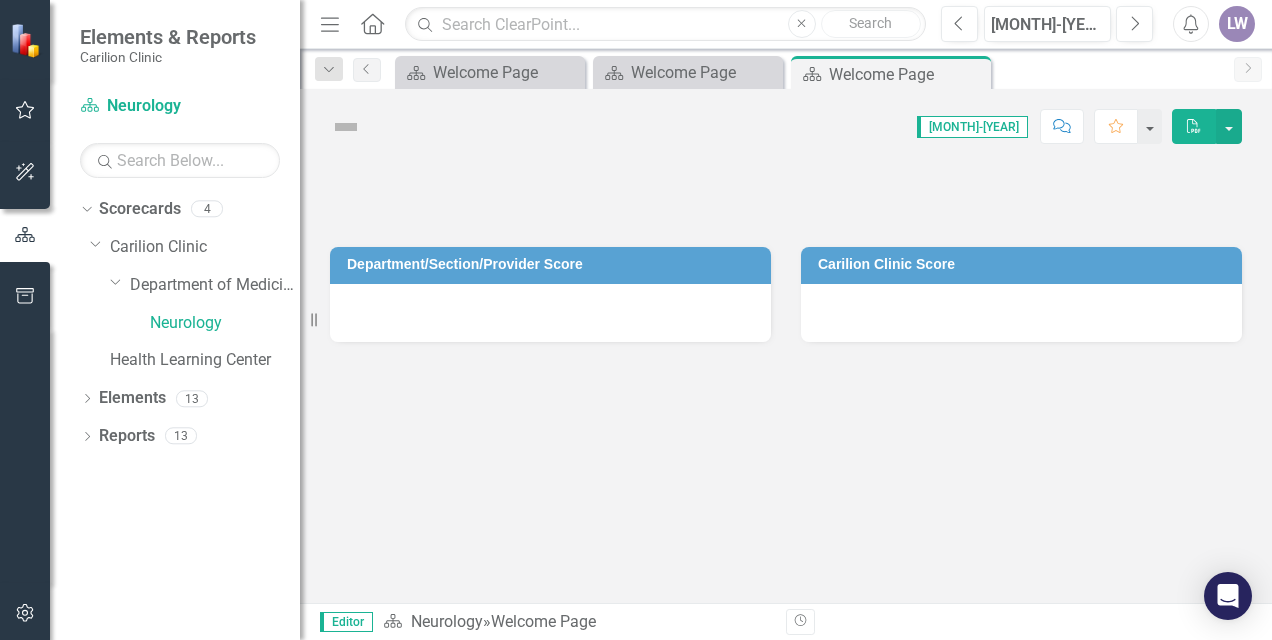 click on "Carilion Clinic Score" at bounding box center [1021, 282] 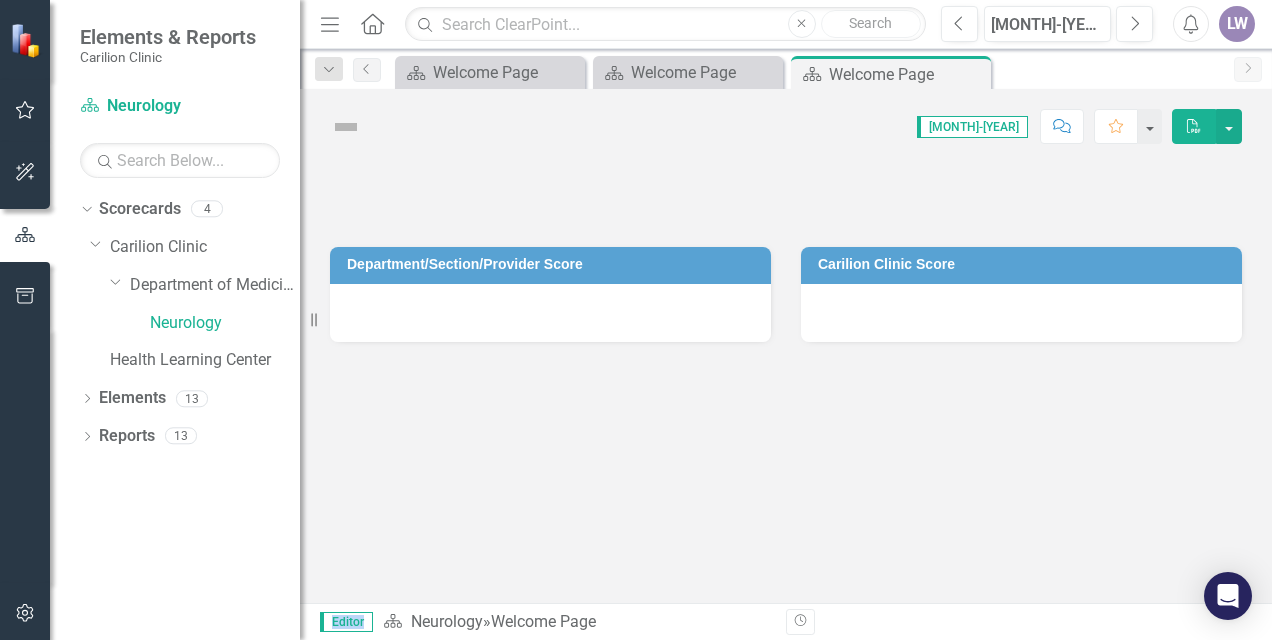 click at bounding box center [786, 383] 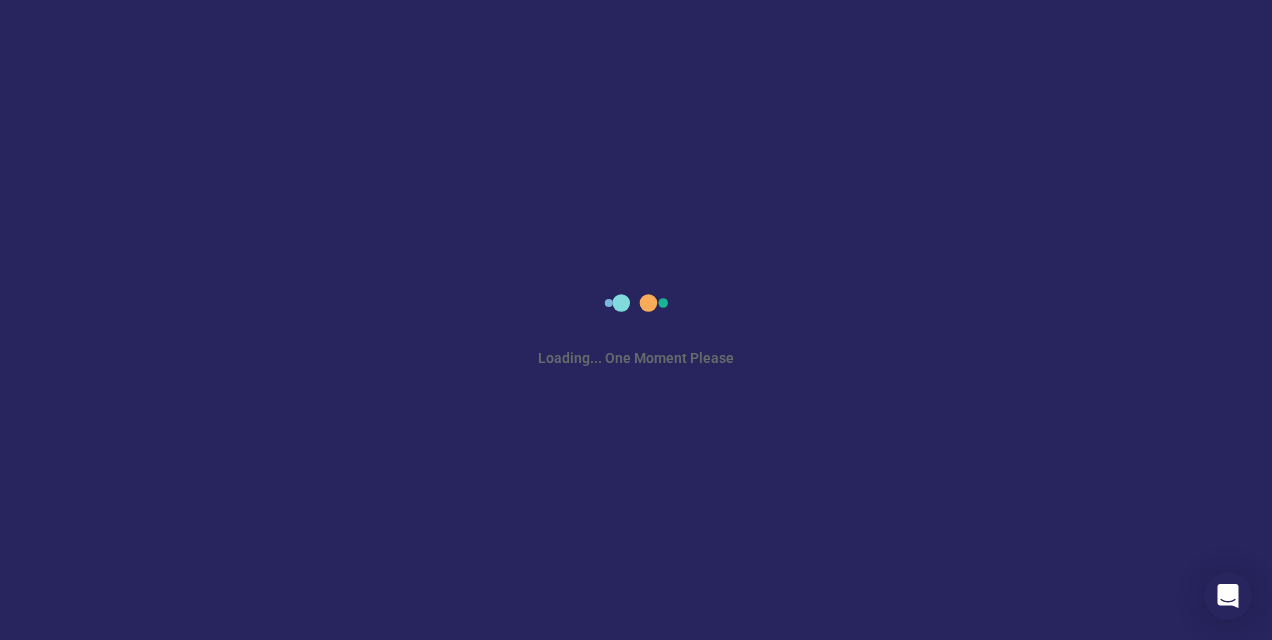 scroll, scrollTop: 0, scrollLeft: 0, axis: both 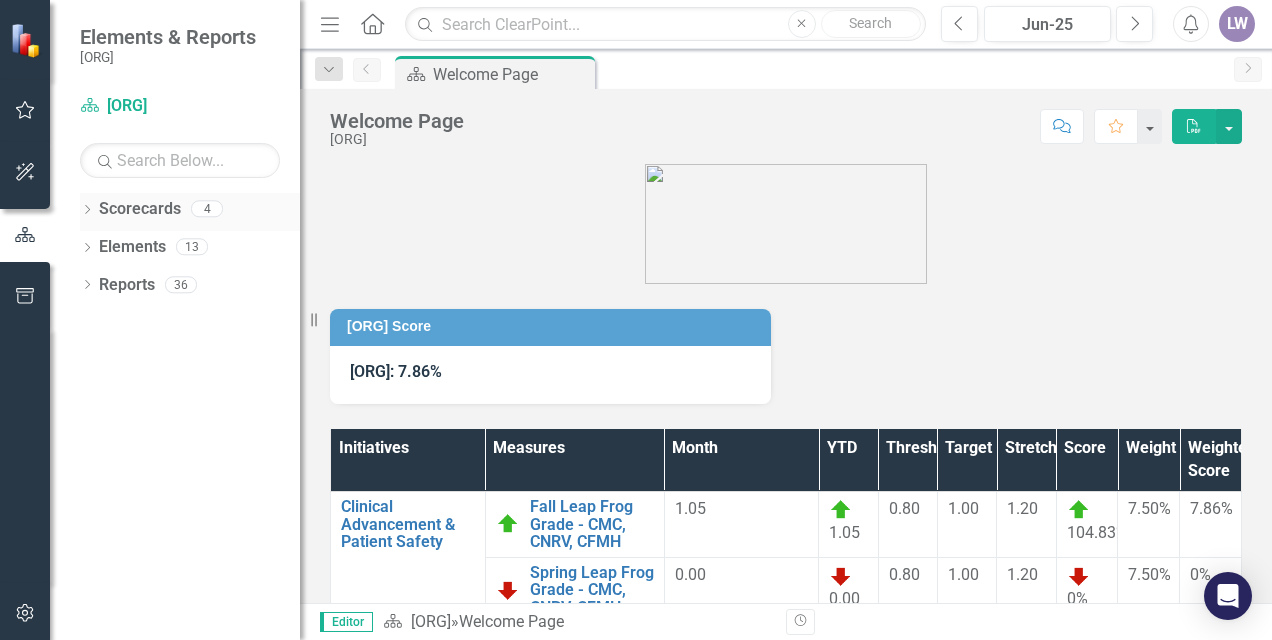 click on "Scorecards" at bounding box center (140, 209) 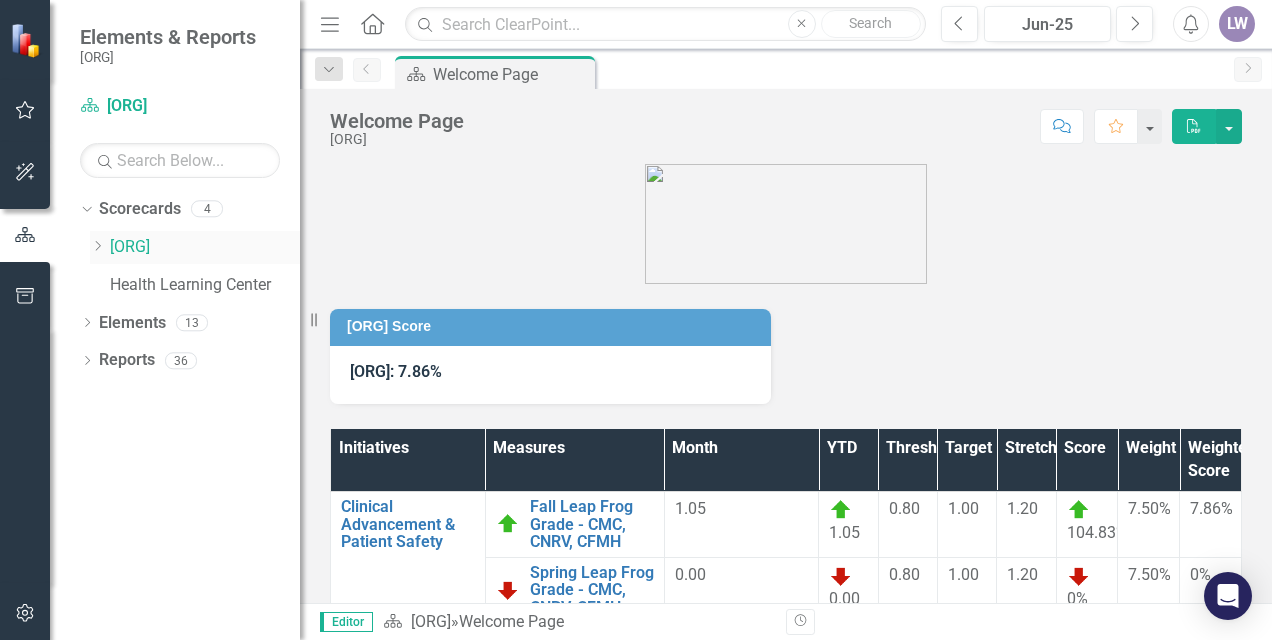 click on "Dropdown" at bounding box center [97, 246] 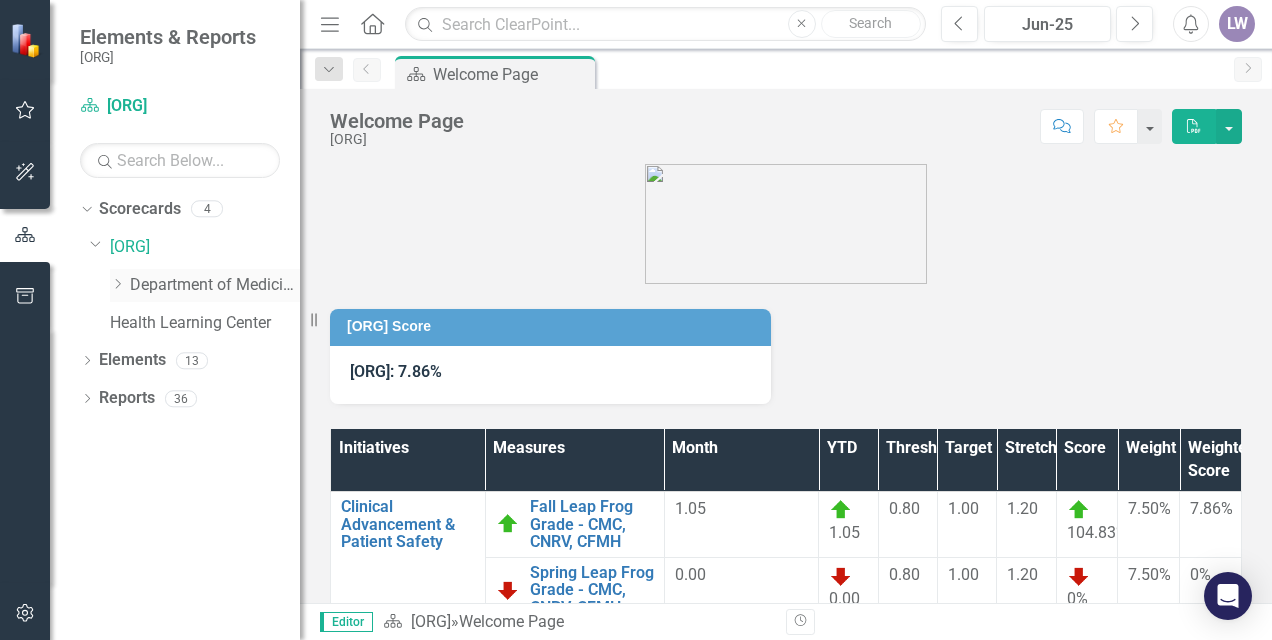 click on "Dropdown" at bounding box center (117, 284) 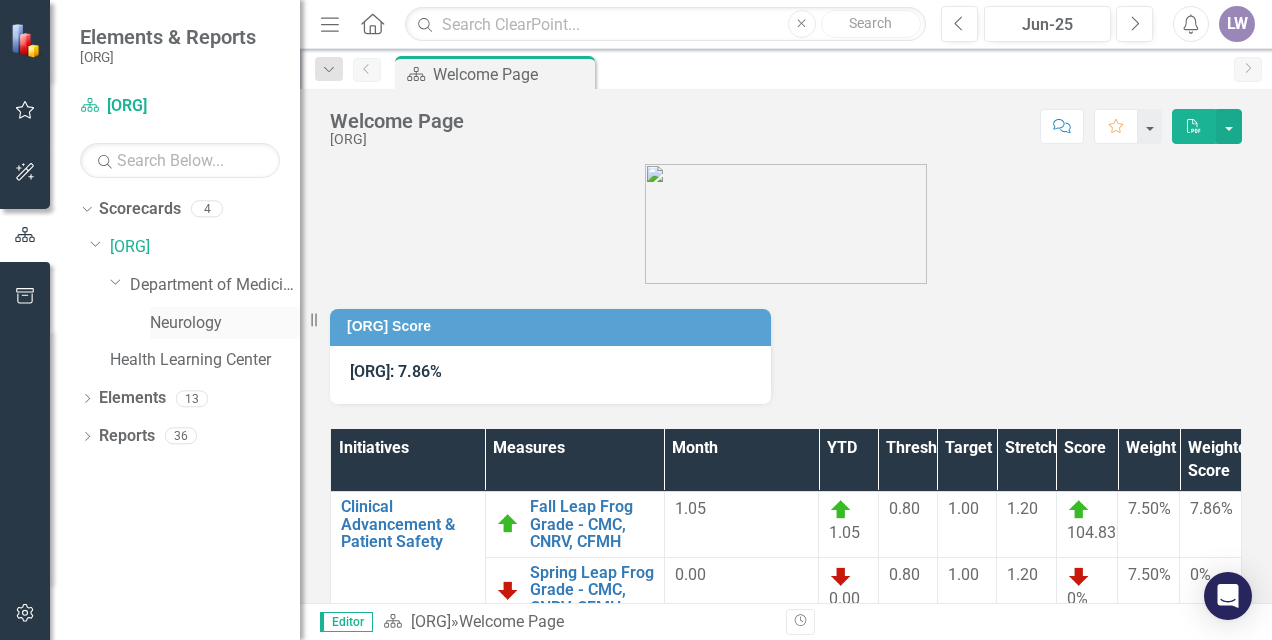 click on "Neurology" at bounding box center [225, 323] 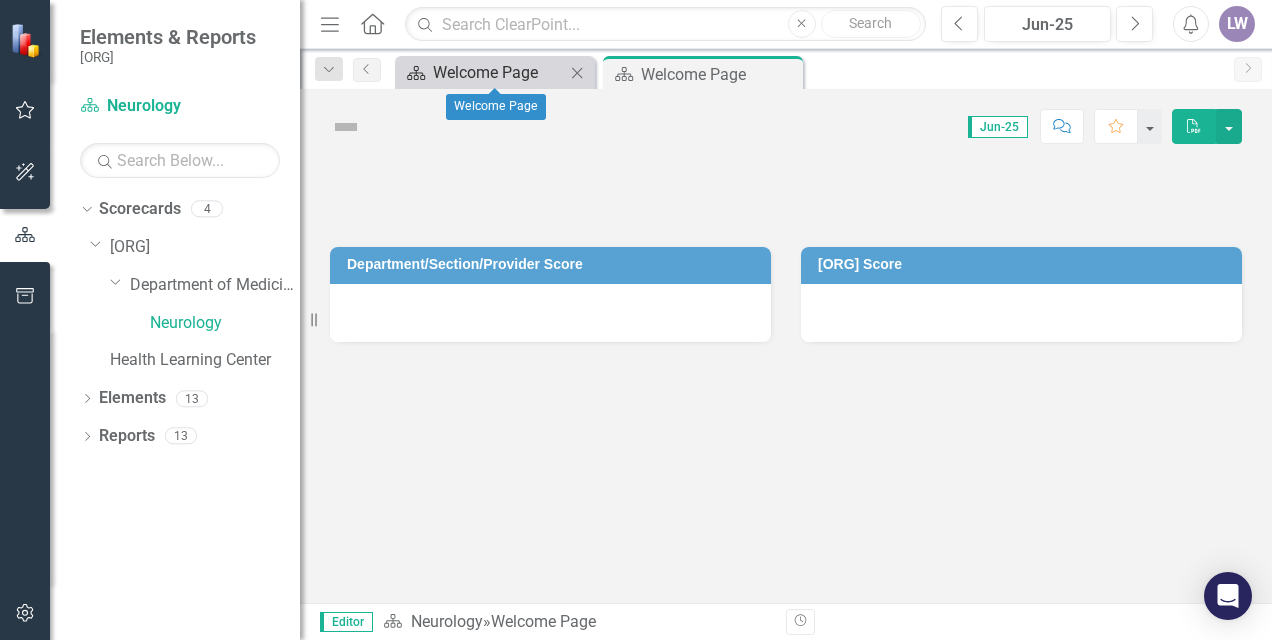 click on "Welcome Page" at bounding box center (499, 72) 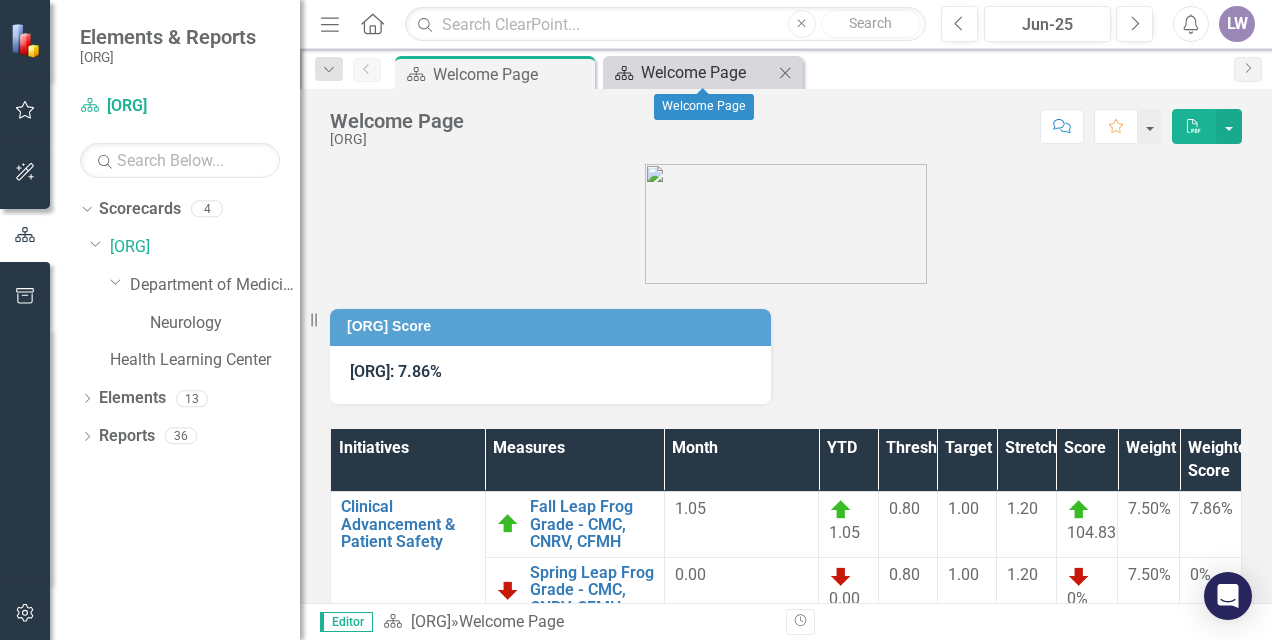 click on "Welcome Page" at bounding box center [707, 72] 